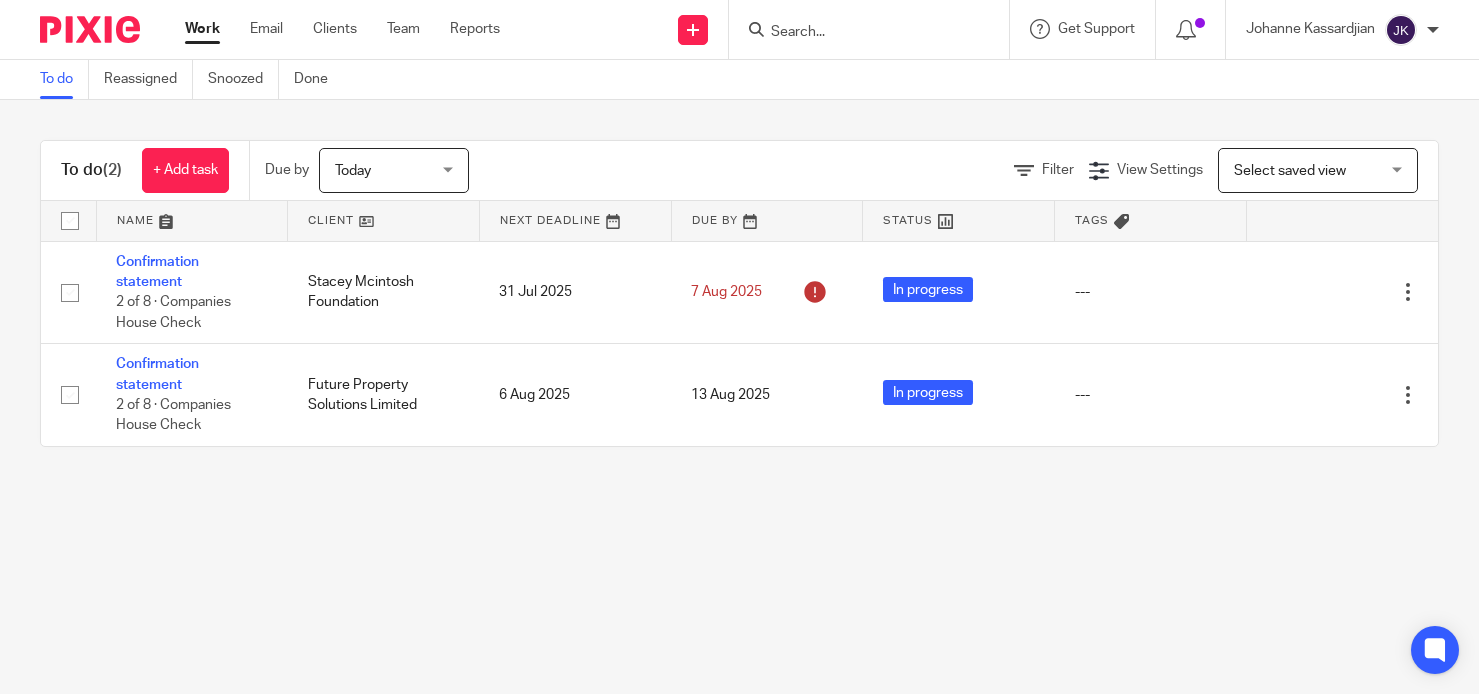 scroll, scrollTop: 0, scrollLeft: 0, axis: both 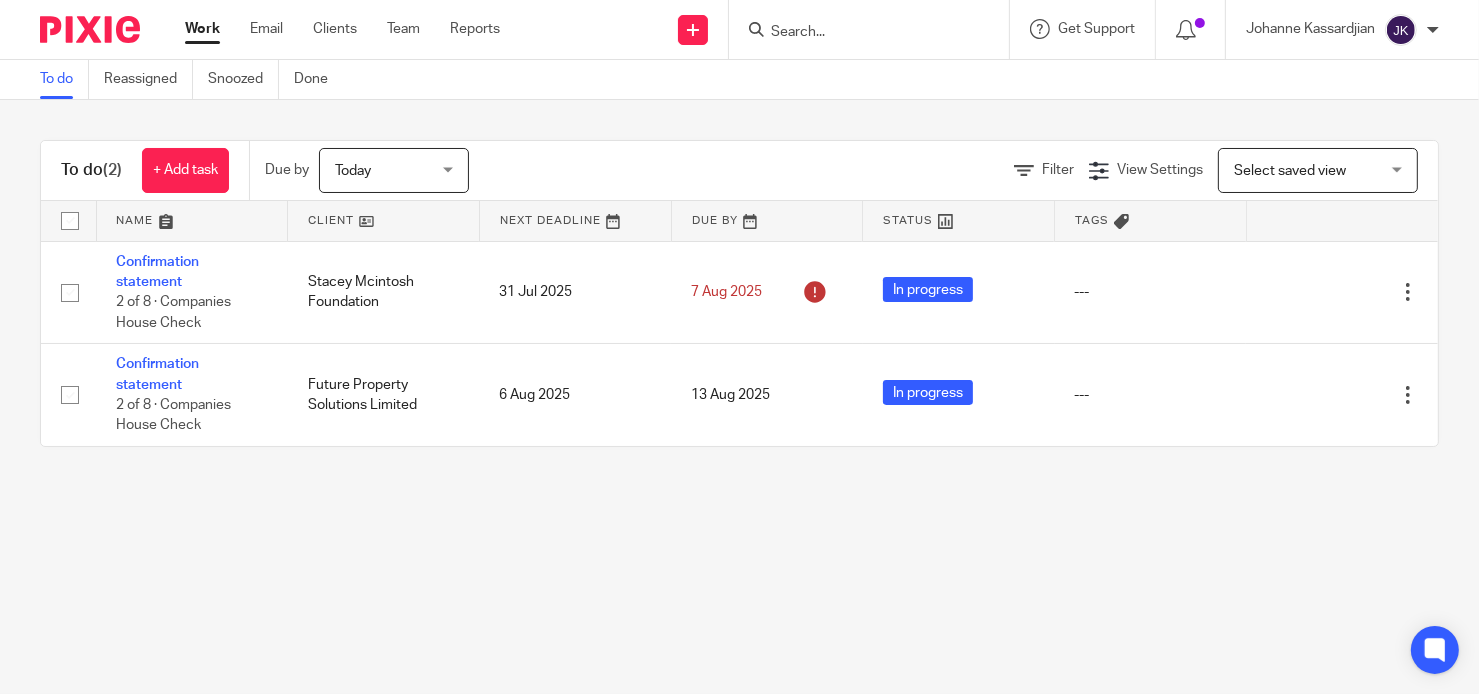 click on "Today
Today" at bounding box center (394, 170) 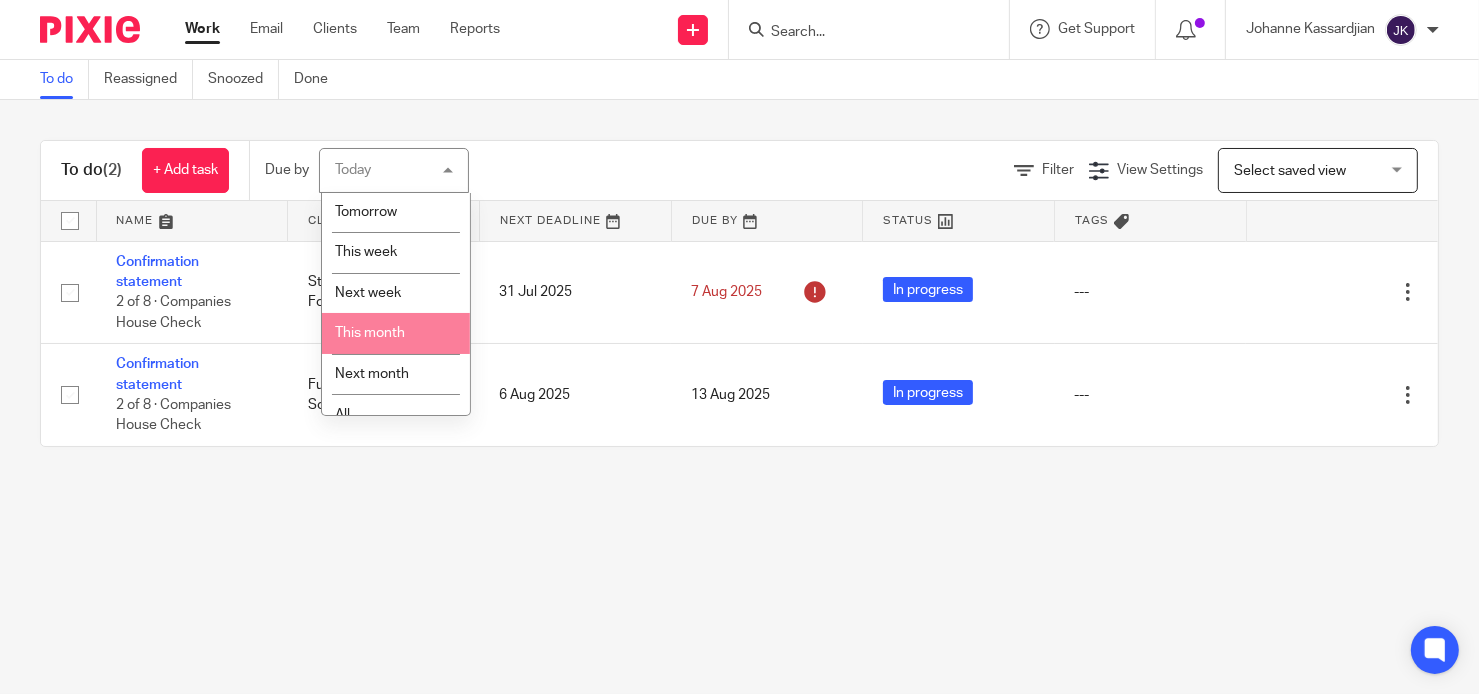 scroll, scrollTop: 65, scrollLeft: 0, axis: vertical 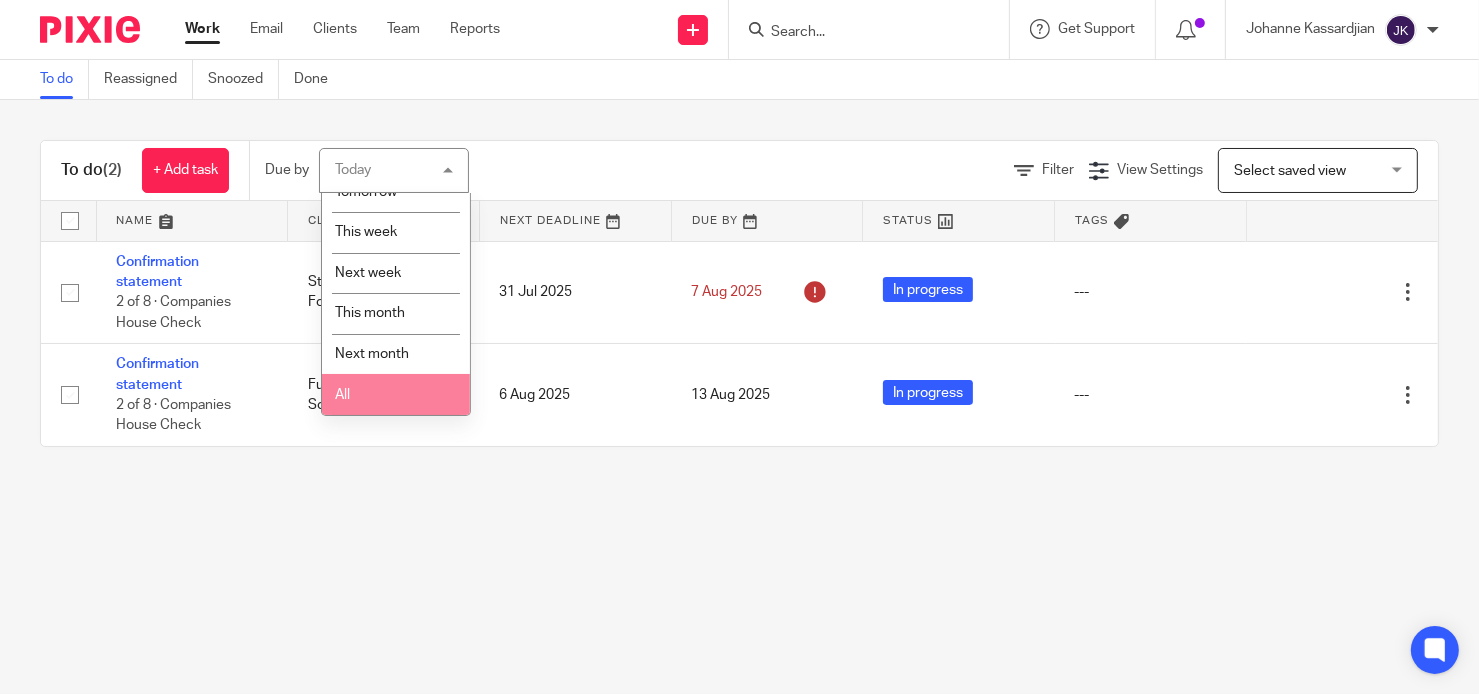 click on "All" at bounding box center [396, 394] 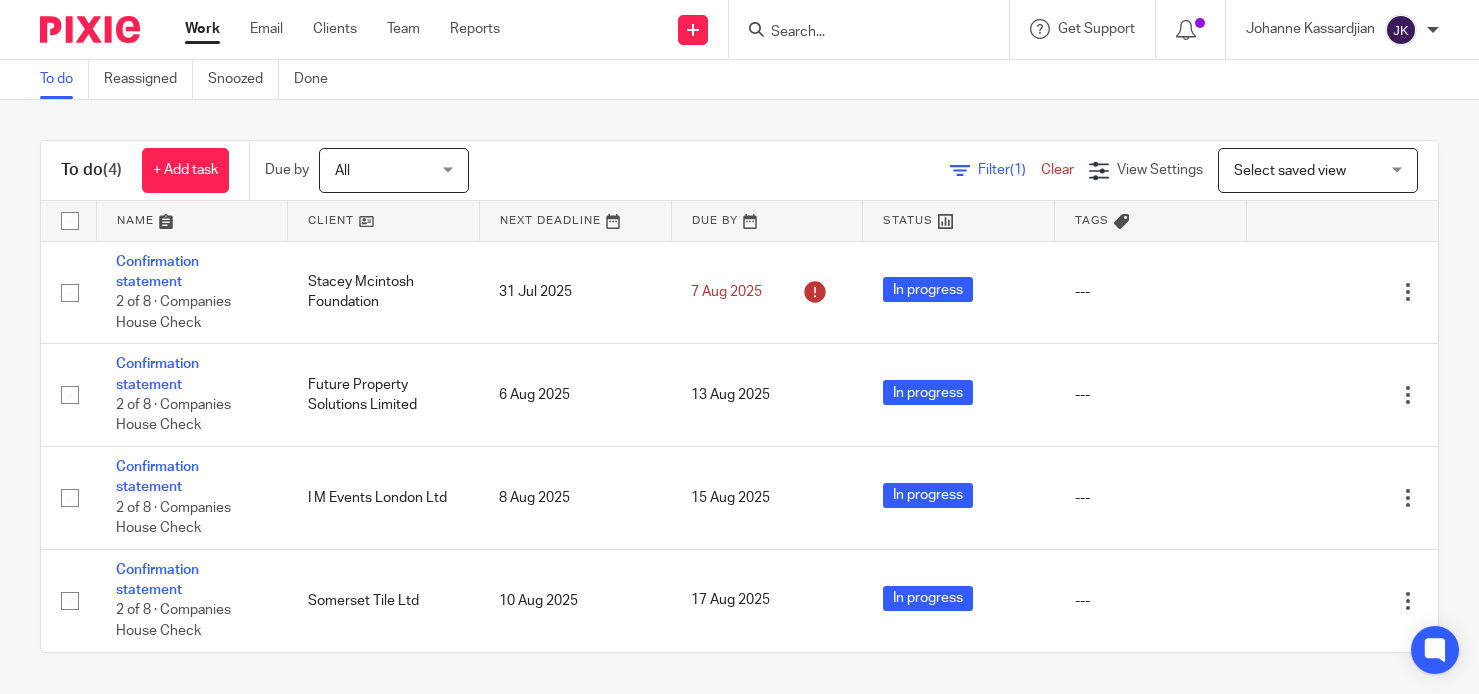 scroll, scrollTop: 0, scrollLeft: 0, axis: both 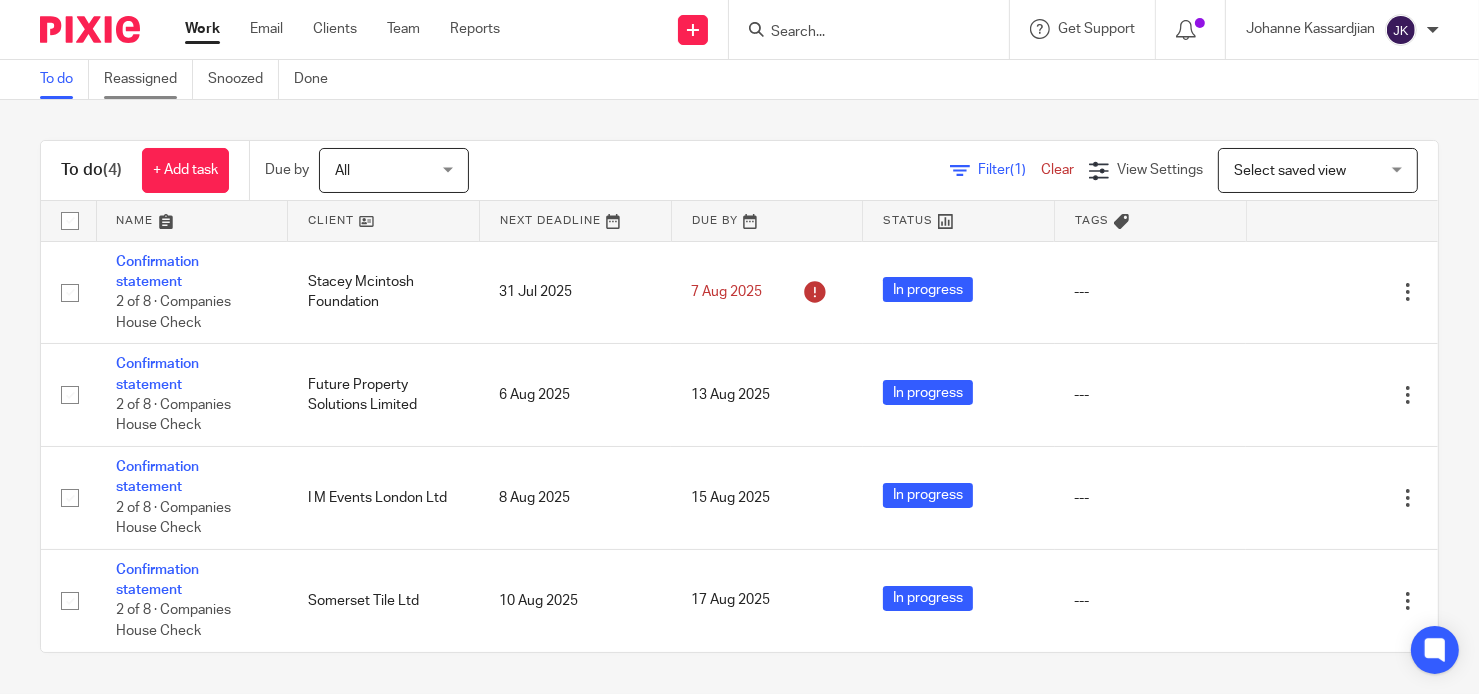 click on "Reassigned" at bounding box center (148, 79) 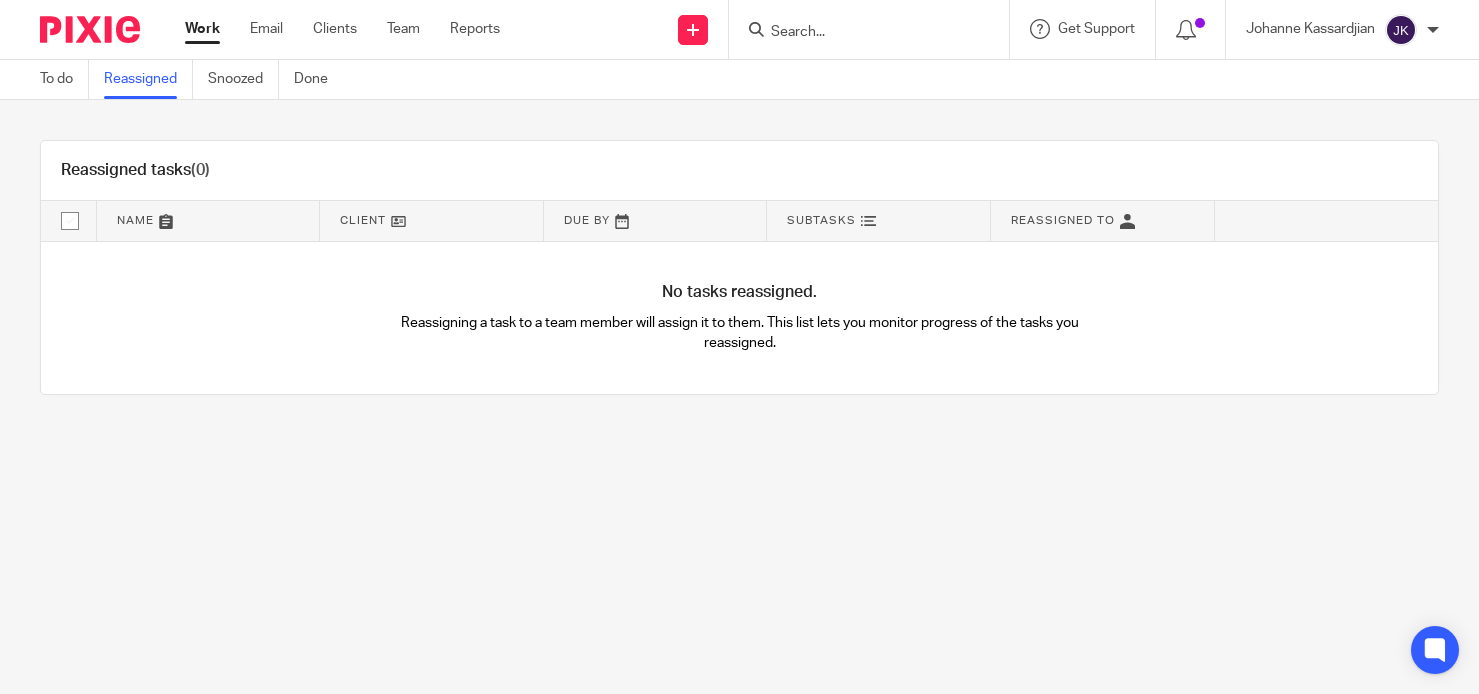 scroll, scrollTop: 0, scrollLeft: 0, axis: both 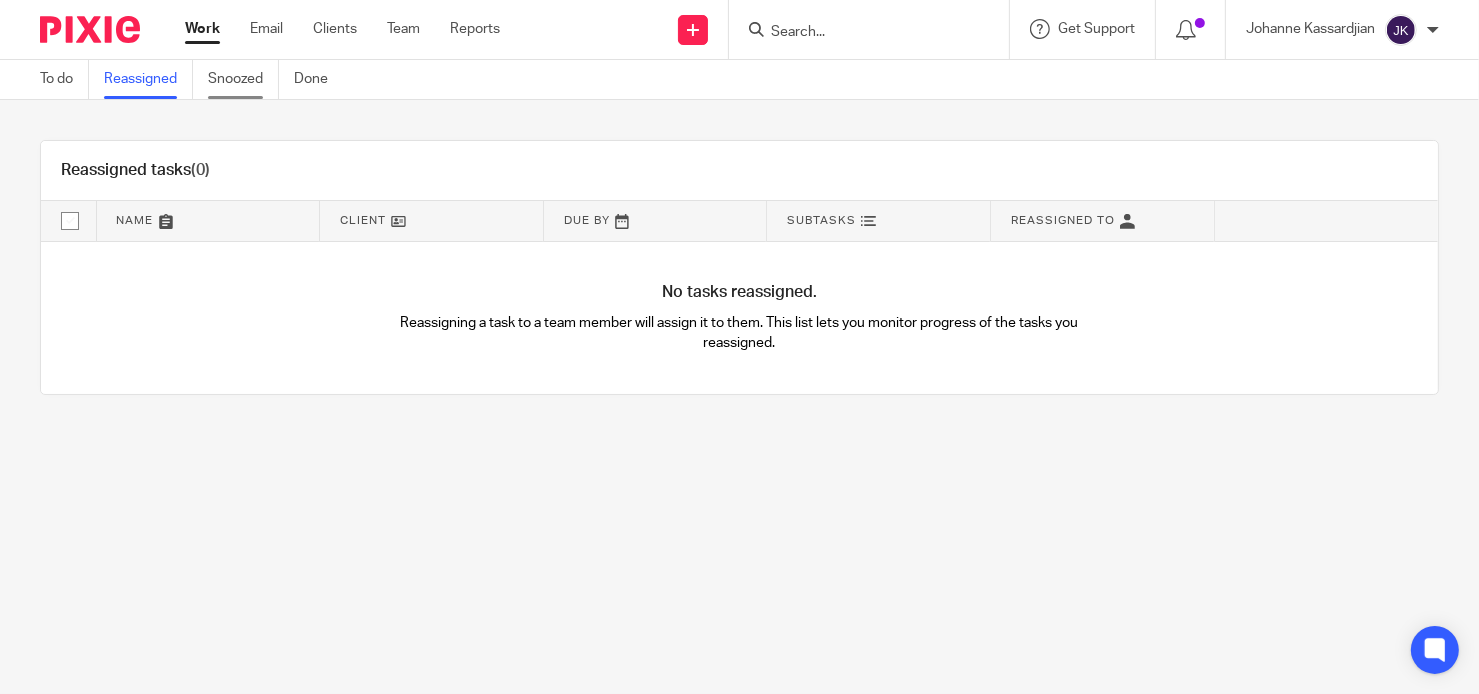 click on "Snoozed" at bounding box center (243, 79) 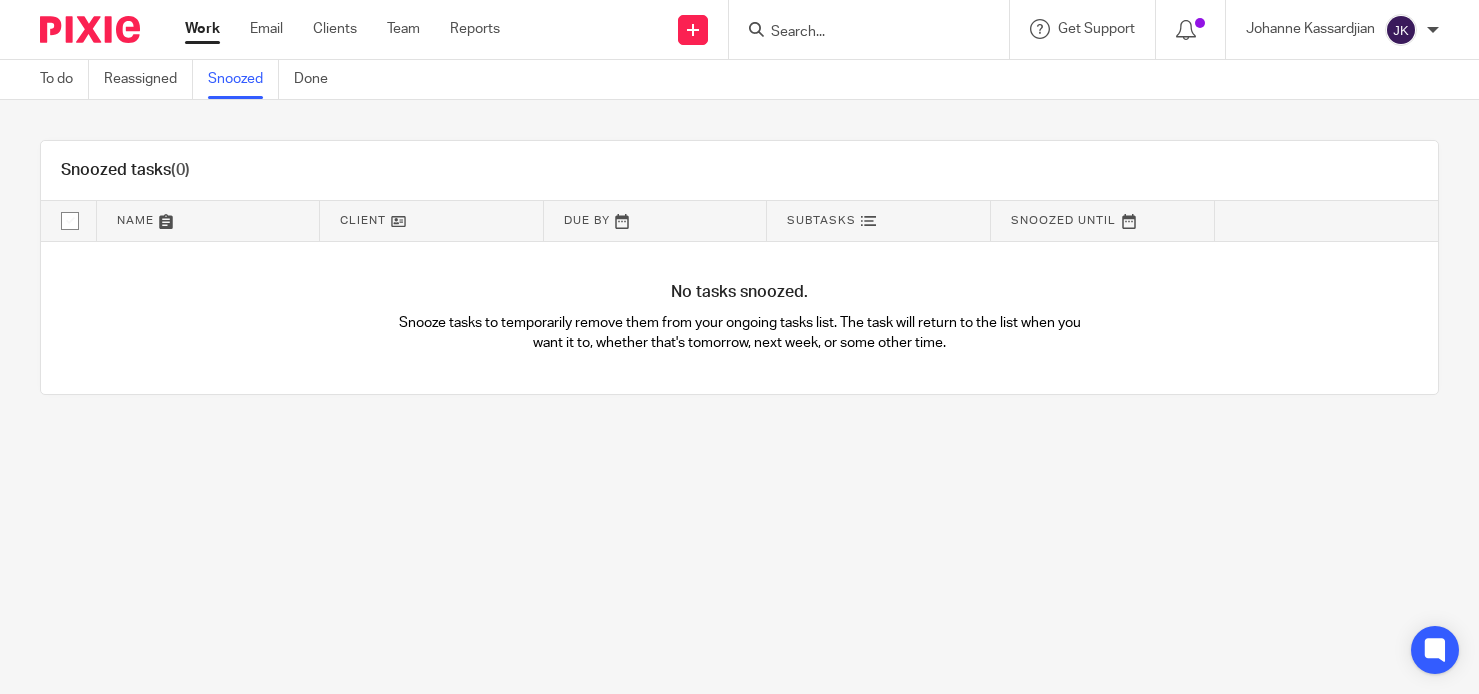 scroll, scrollTop: 0, scrollLeft: 0, axis: both 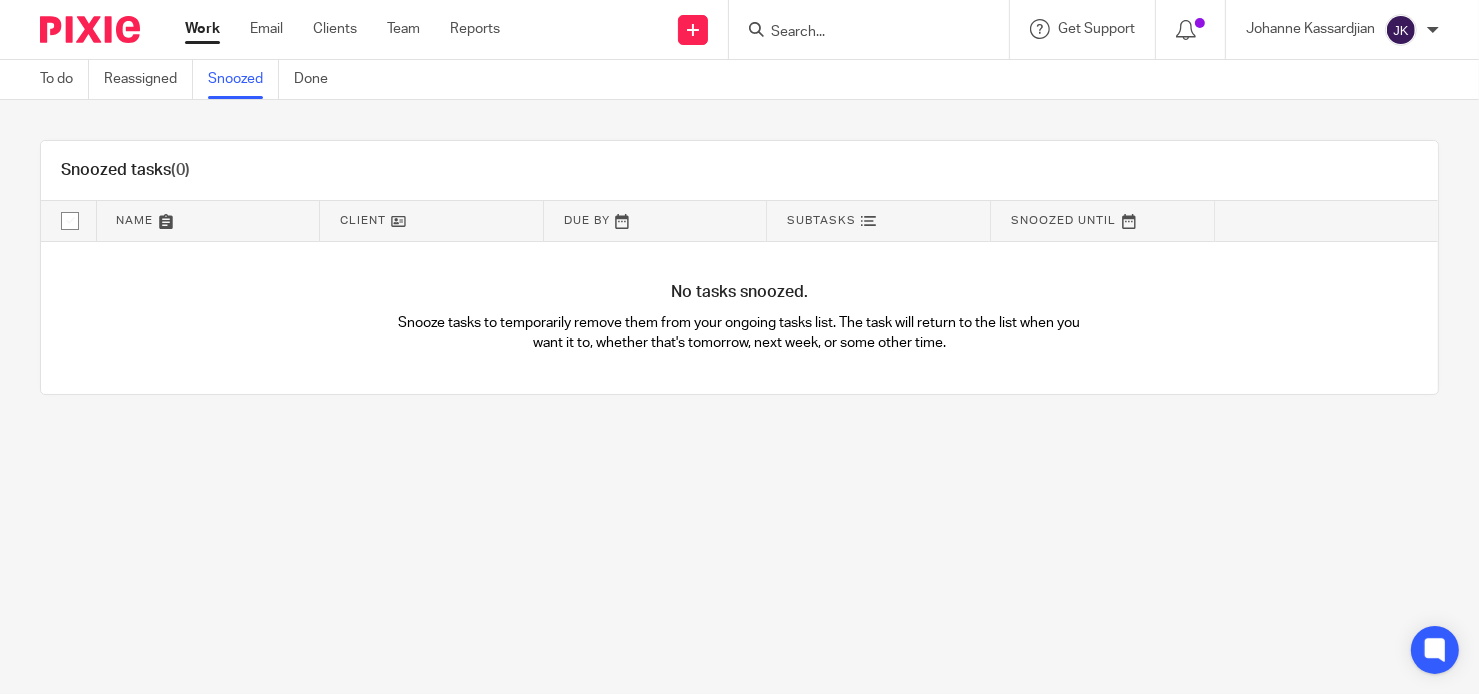 click on "Work
Email
Clients
Team
Reports
Work
Email
Clients
Team
Reports
Settings" at bounding box center [347, 29] 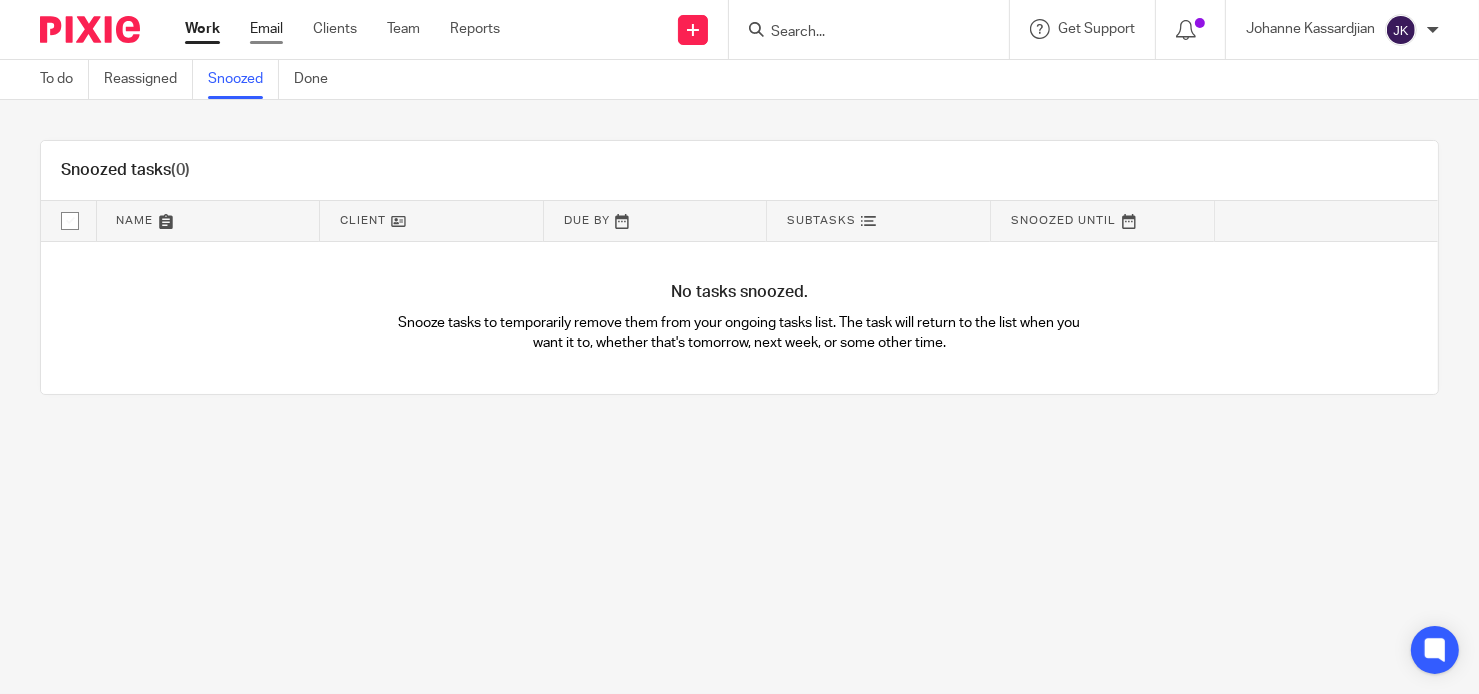 click on "Email" at bounding box center [266, 29] 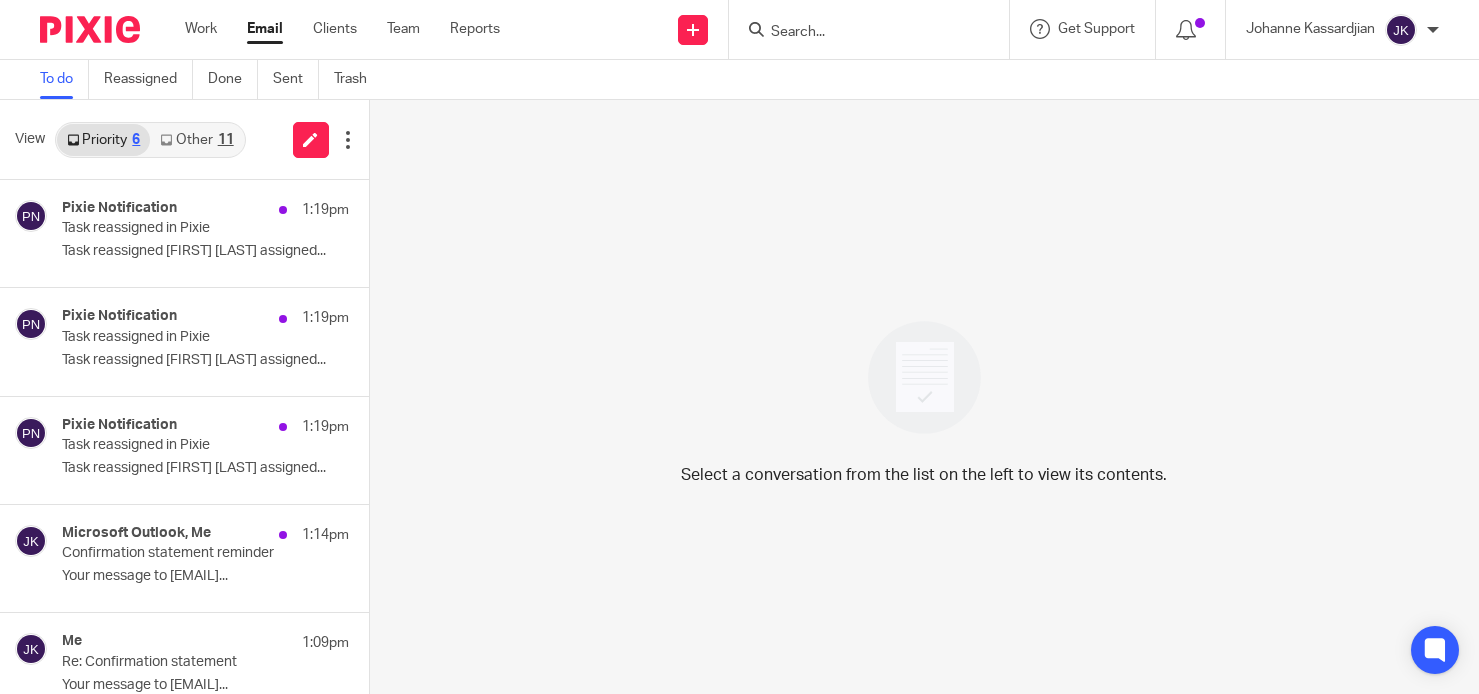 scroll, scrollTop: 0, scrollLeft: 0, axis: both 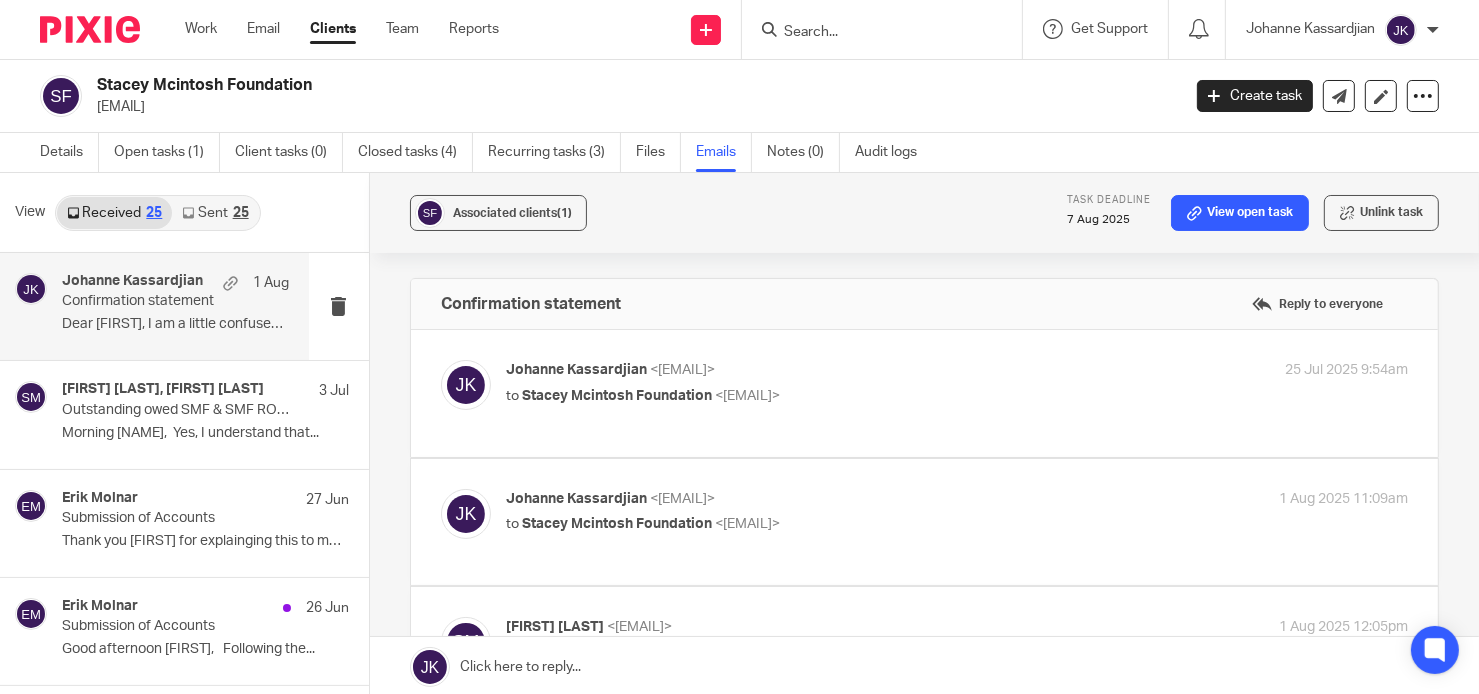 click on "25" at bounding box center (241, 213) 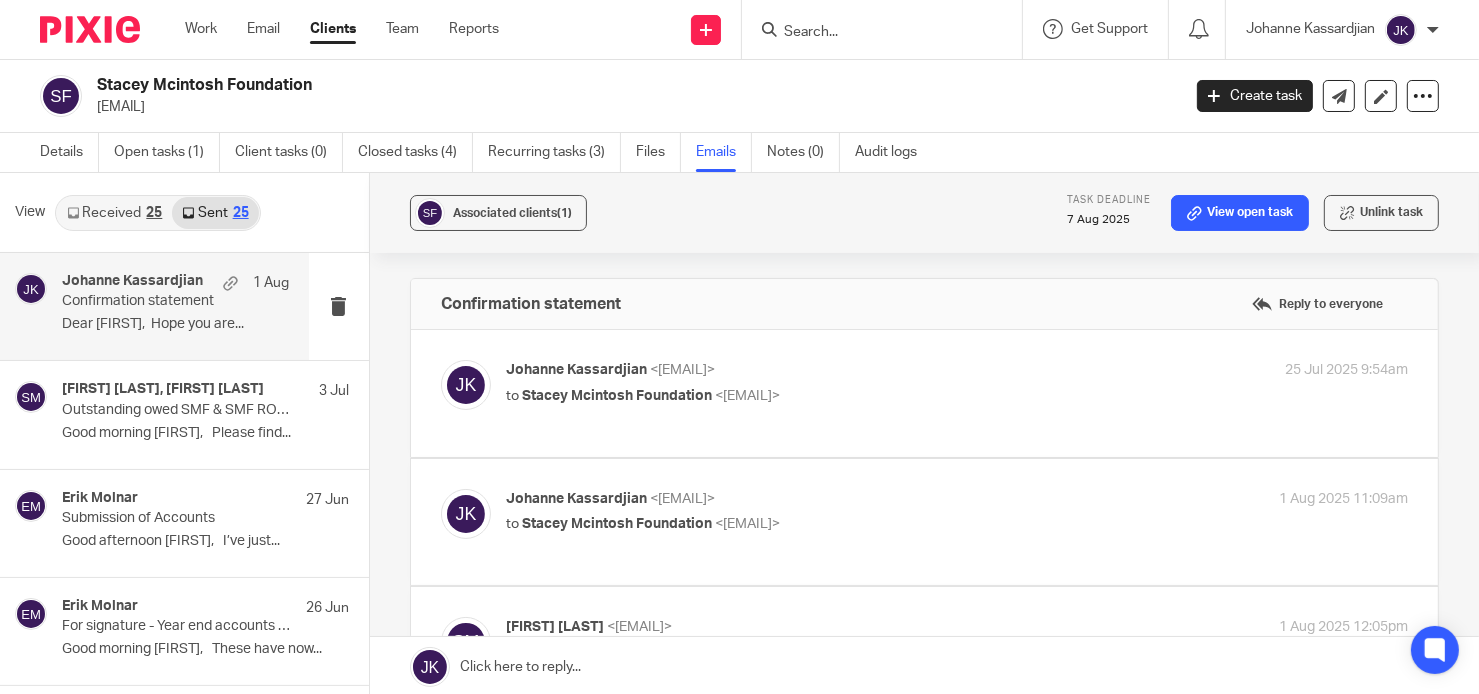scroll, scrollTop: 3, scrollLeft: 0, axis: vertical 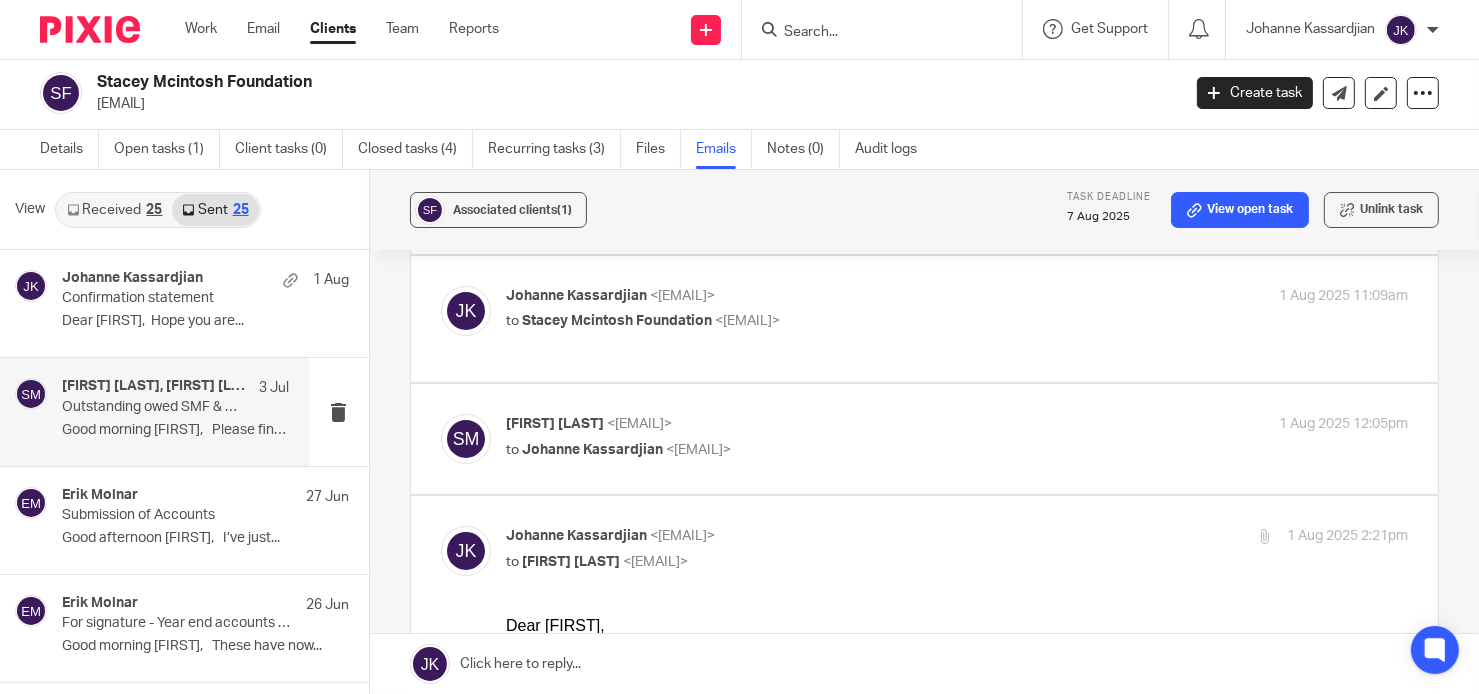 click on "Outstanding owed SMF & SMF ROSE" at bounding box center [152, 407] 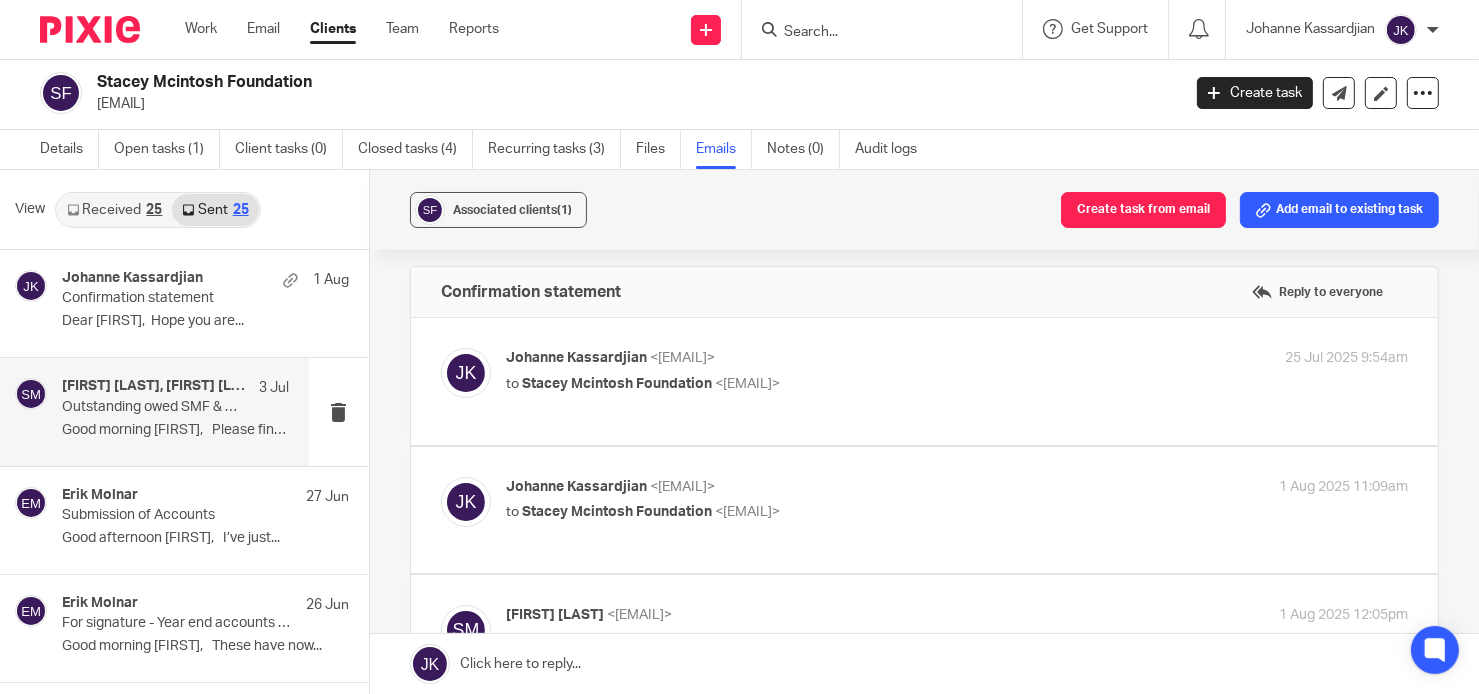 scroll, scrollTop: 0, scrollLeft: 0, axis: both 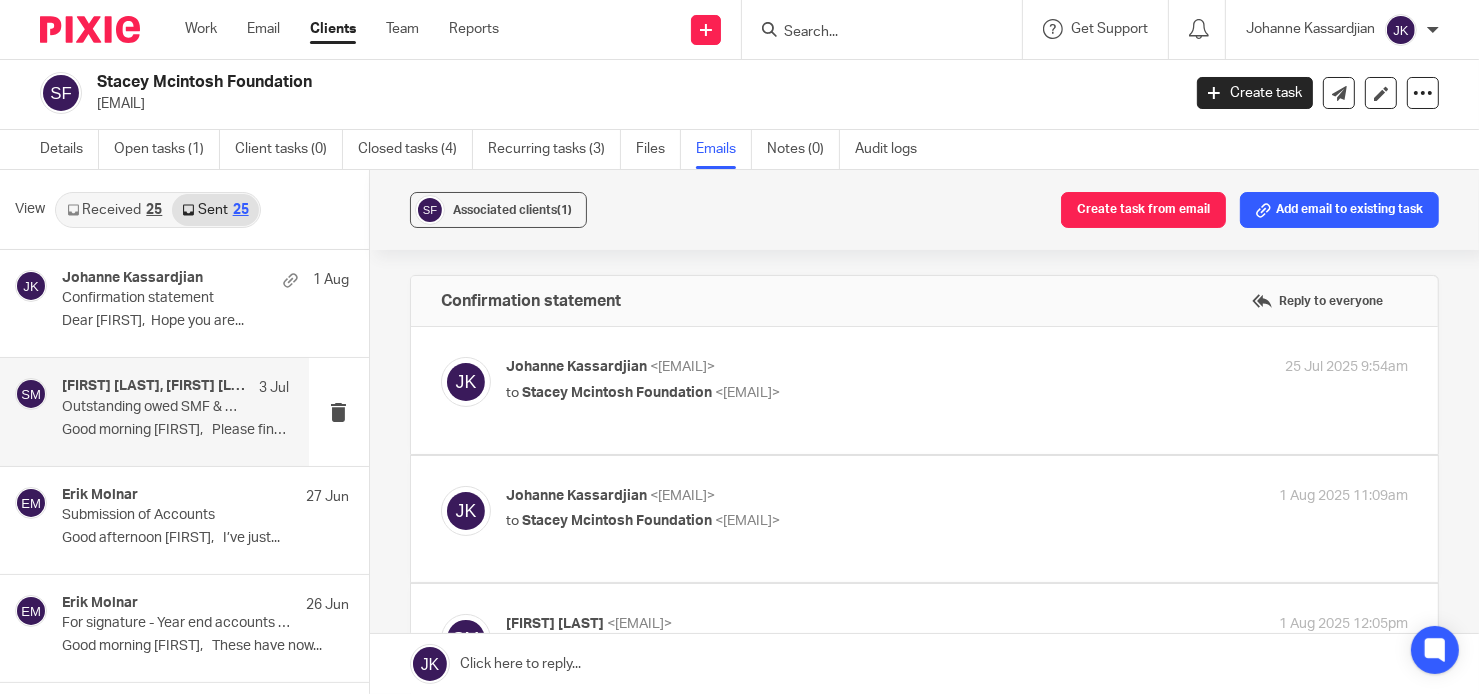 click on "Outstanding owed SMF & SMF ROSE" at bounding box center (152, 407) 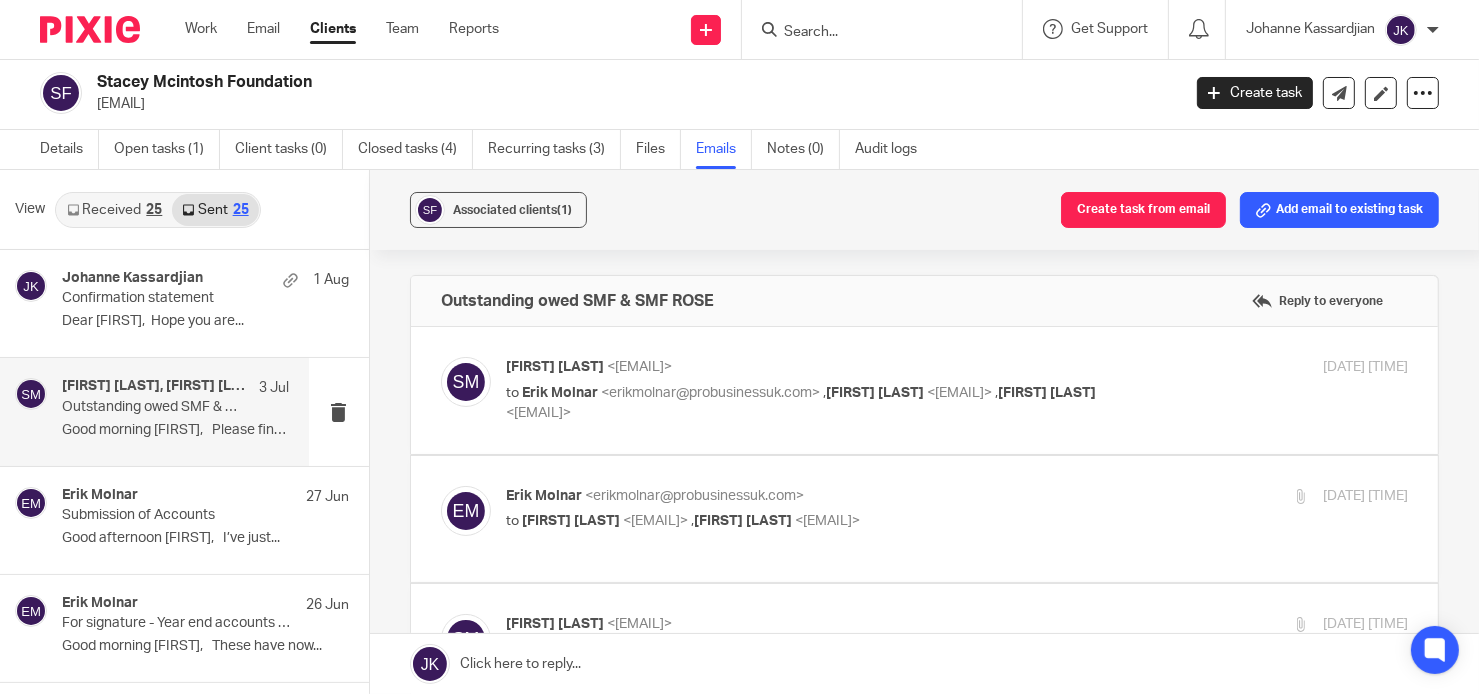 scroll, scrollTop: 0, scrollLeft: 0, axis: both 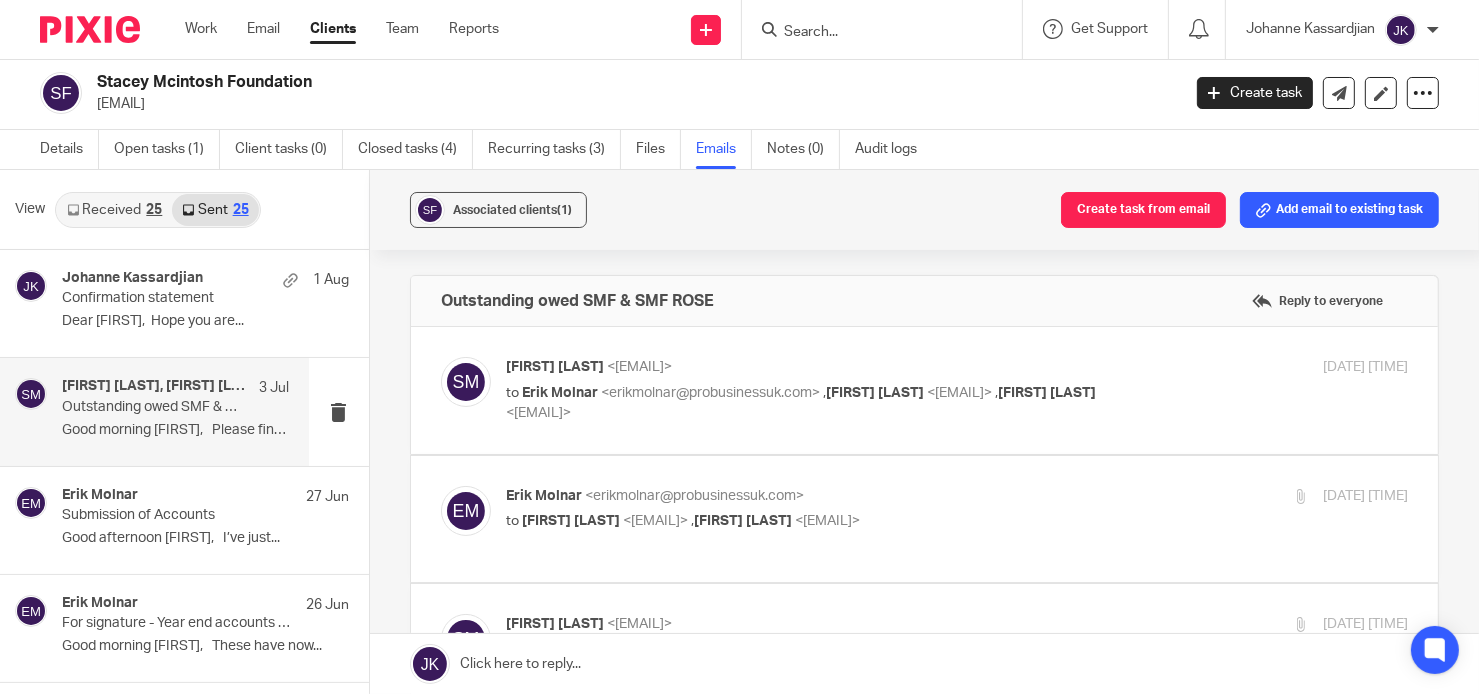 click on "to
[FIRST] [LAST]
<[EMAIL]>   ,
[FIRST] [LAST]
<[EMAIL]>" at bounding box center [806, 521] 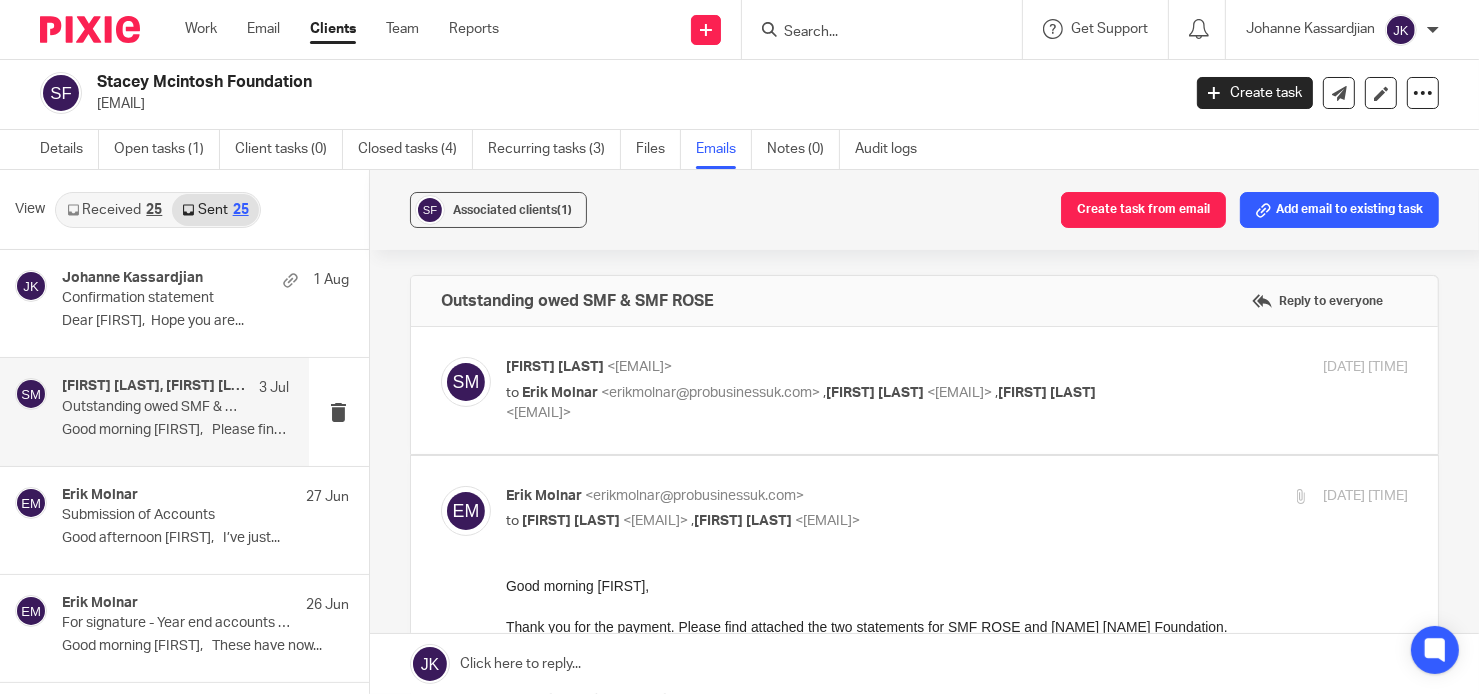 scroll, scrollTop: 0, scrollLeft: 0, axis: both 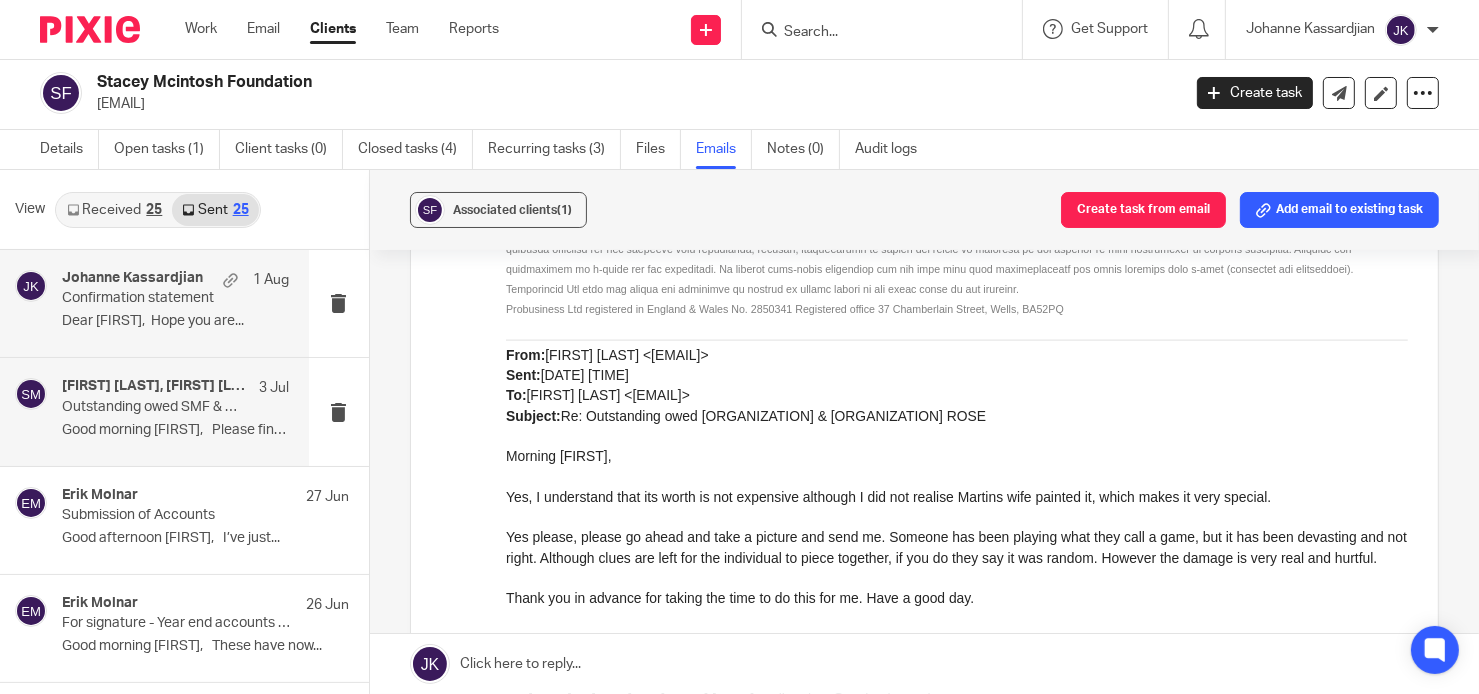 click on "[FIRST] [LAST]
[DATE]   Confirmation statement   Dear [FIRST],           Hope you are..." at bounding box center (175, 303) 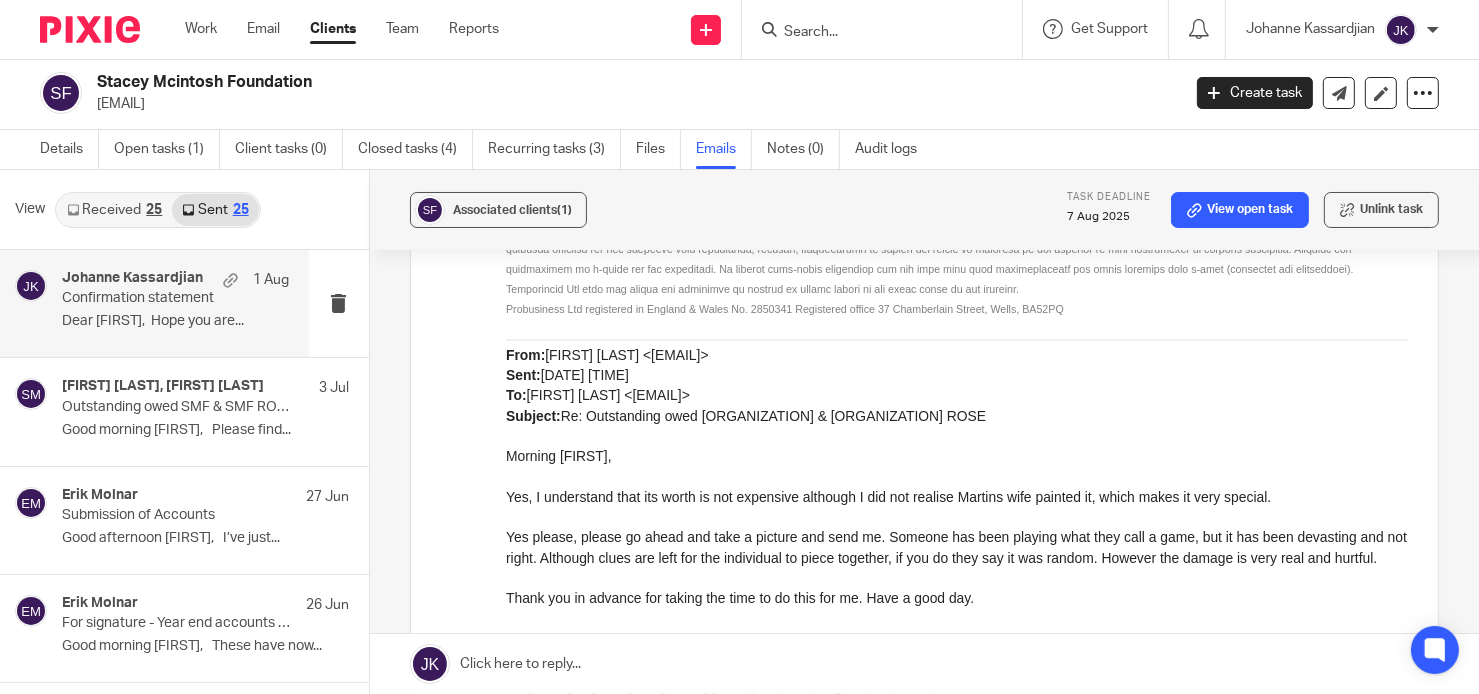 scroll, scrollTop: 0, scrollLeft: 0, axis: both 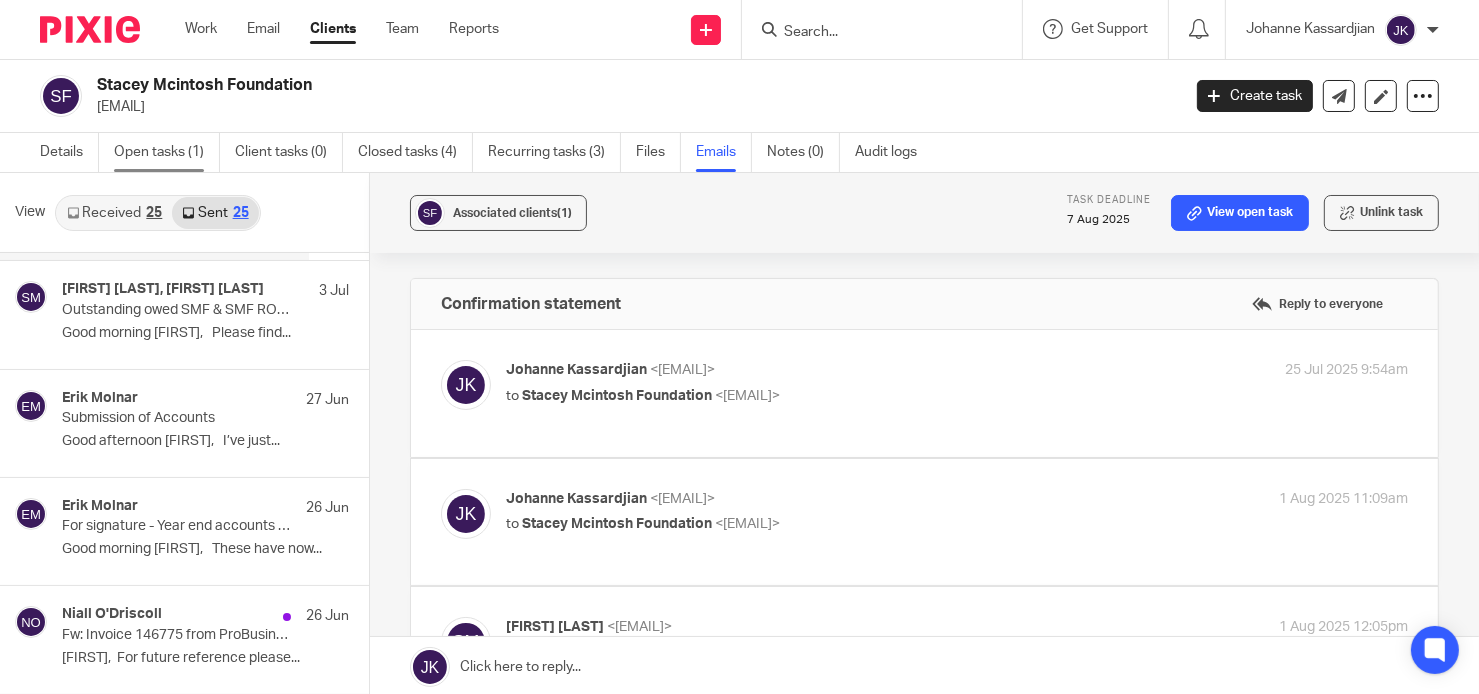 click on "Open tasks (1)" at bounding box center (167, 152) 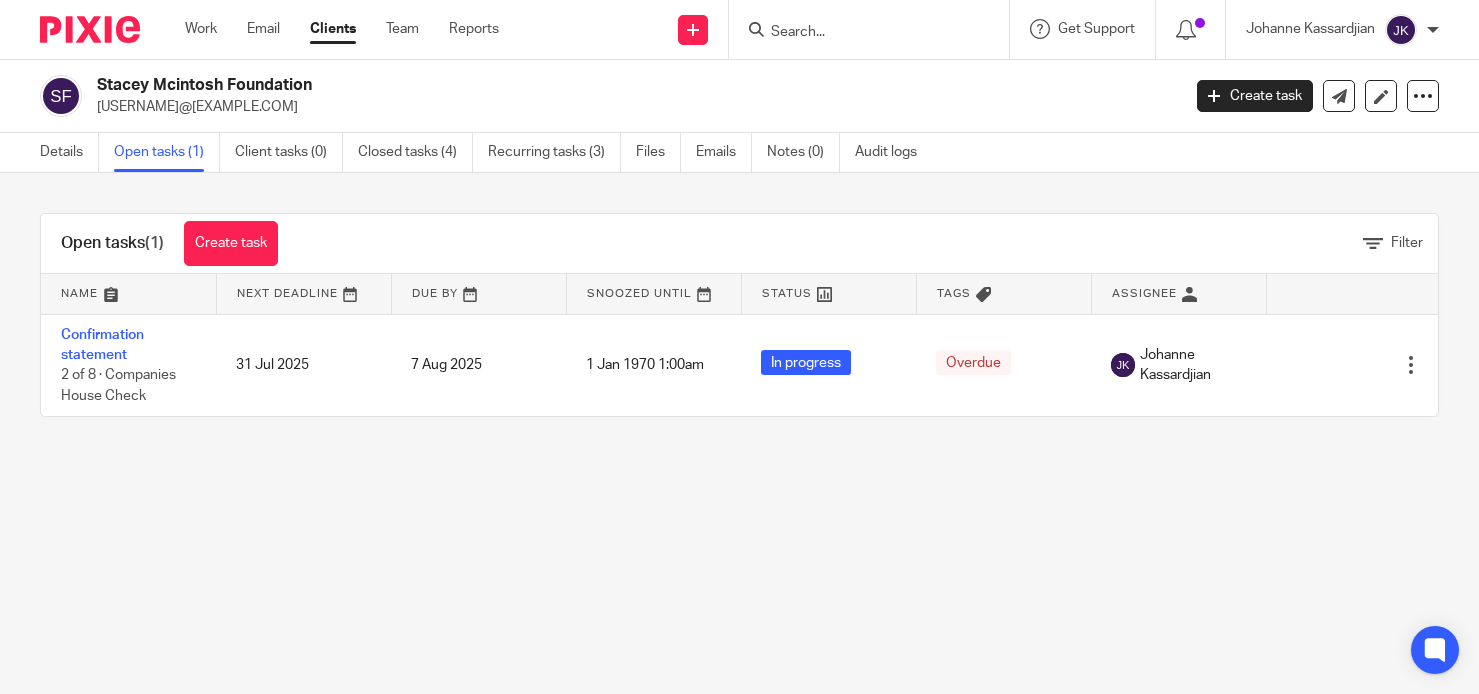 scroll, scrollTop: 0, scrollLeft: 0, axis: both 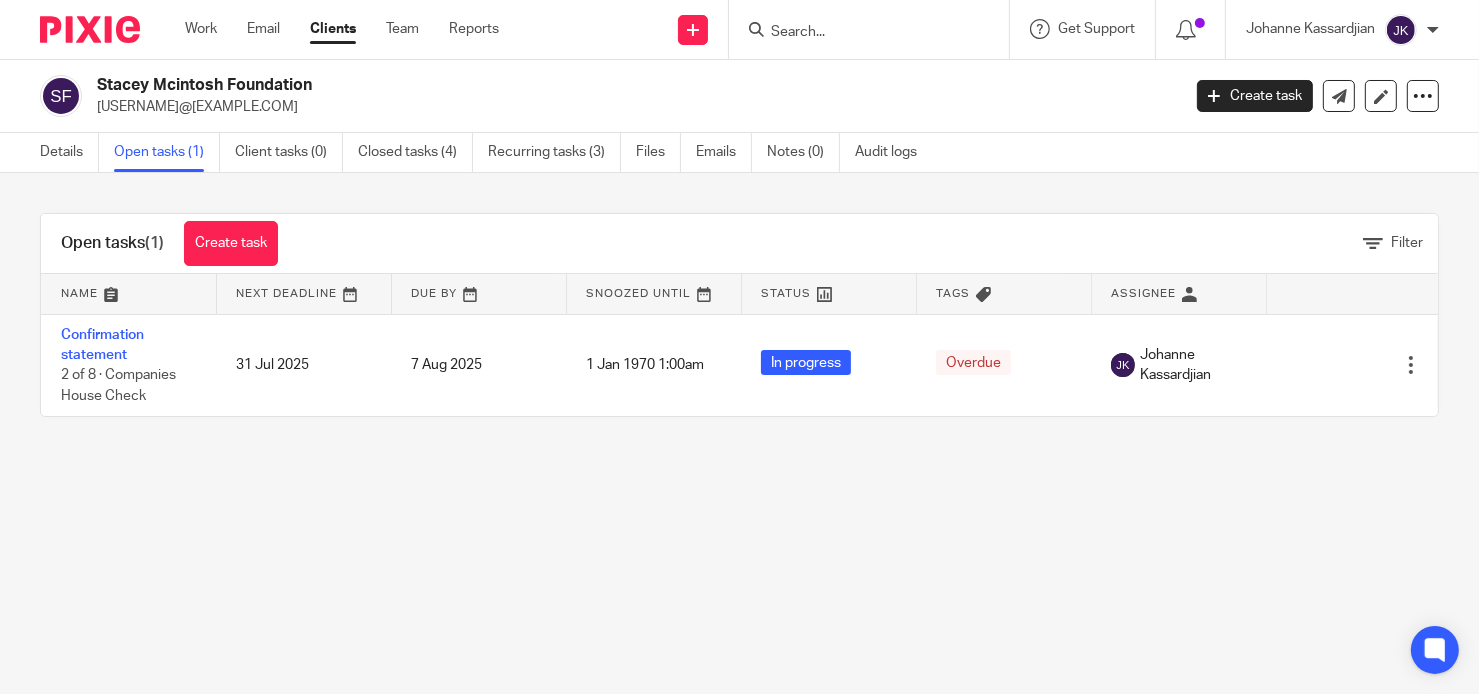 drag, startPoint x: 302, startPoint y: 109, endPoint x: 99, endPoint y: 113, distance: 203.0394 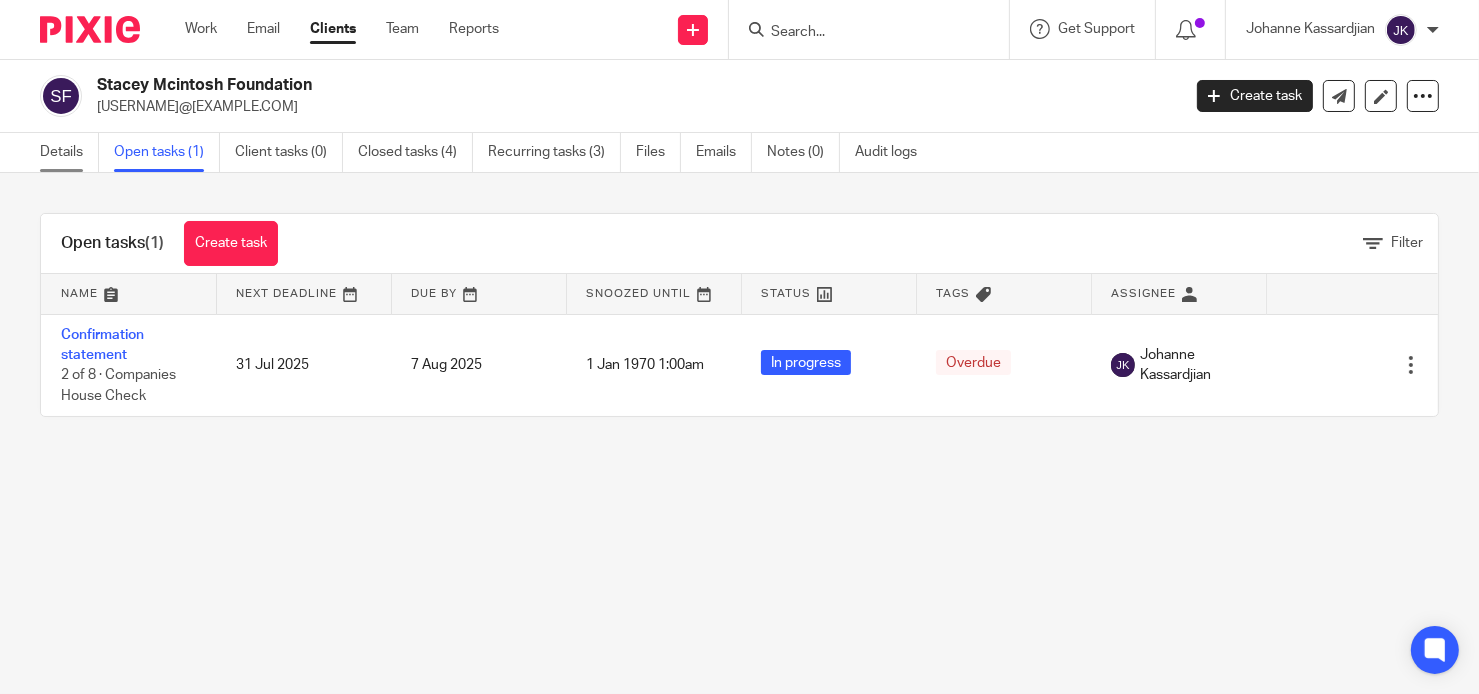 click on "Details" at bounding box center (69, 152) 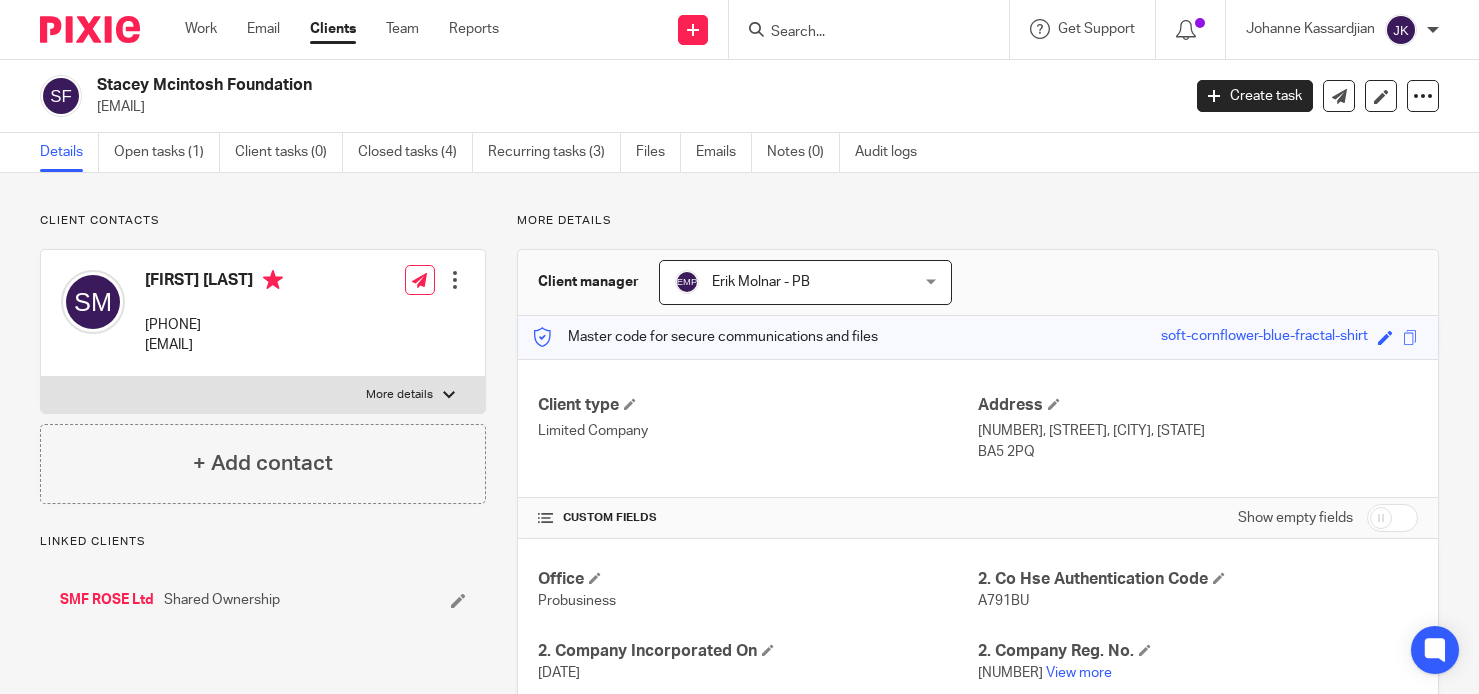 scroll, scrollTop: 0, scrollLeft: 0, axis: both 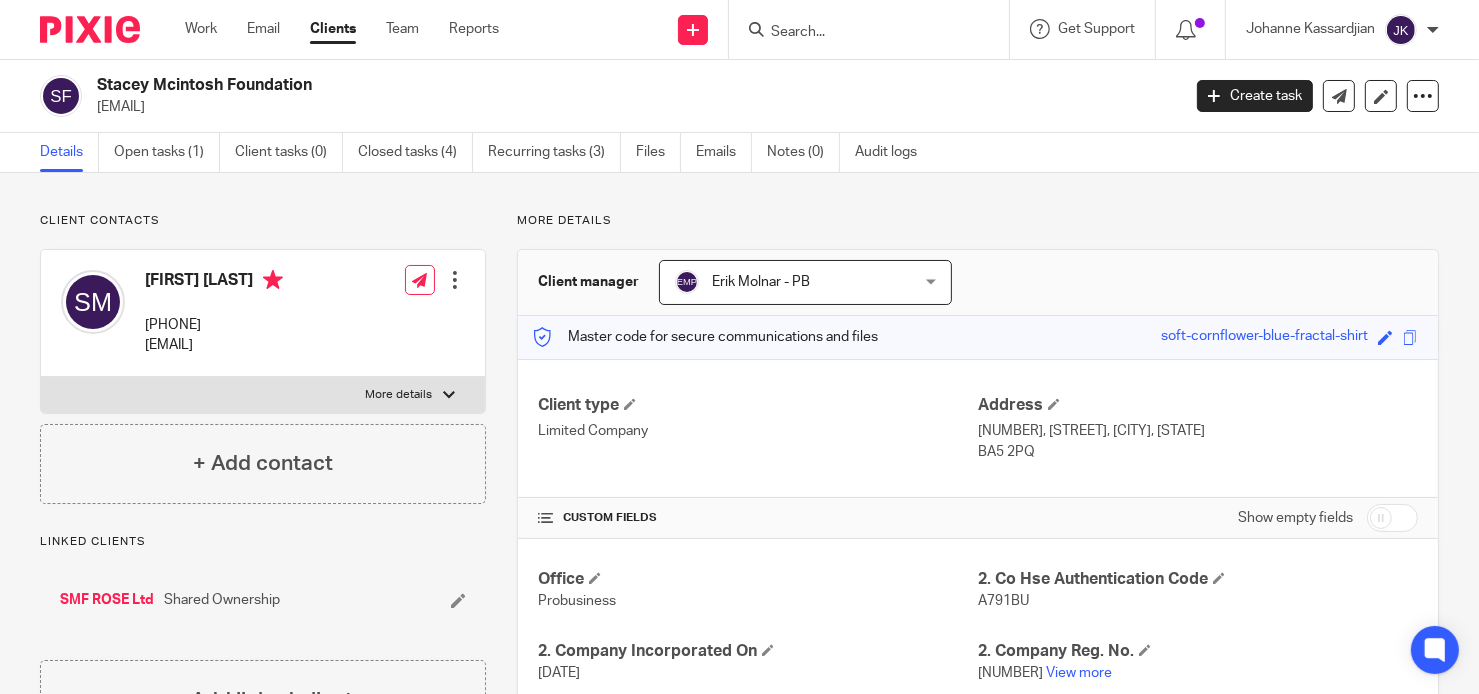 click on "Client contacts
Stacey Anne Mcintosh
07802 345372
stacey@staceymcintosh.co.uk
Edit contact
Create client from contact
Export data
Delete contact
More details
Xama Hub 01) URL" at bounding box center [739, 673] 